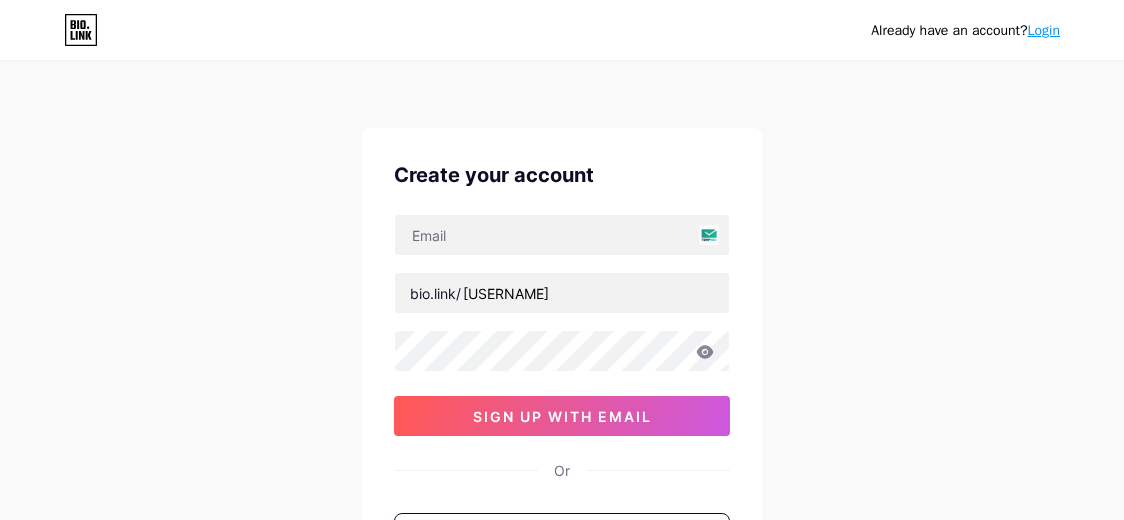 scroll, scrollTop: 0, scrollLeft: 0, axis: both 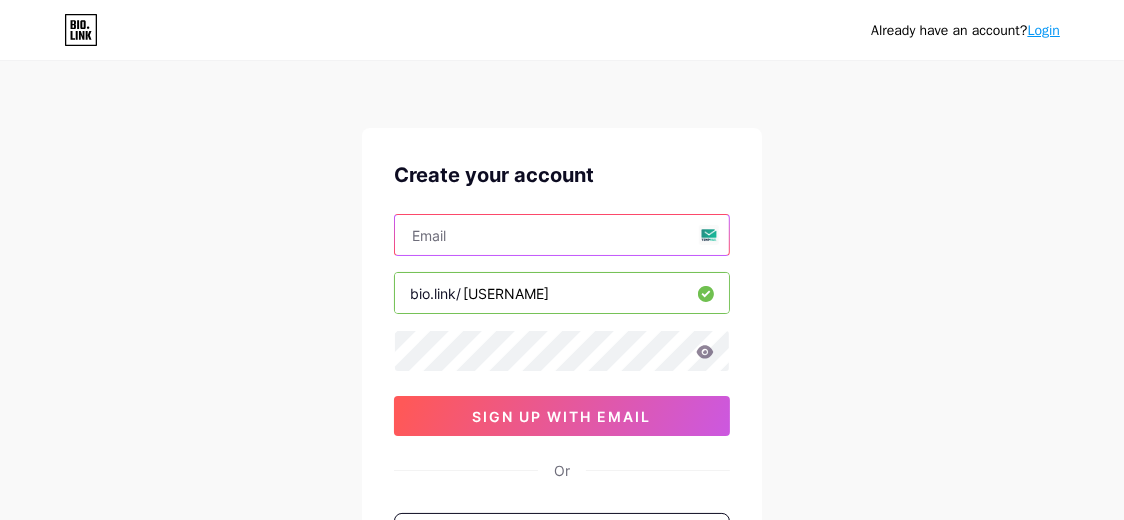 click at bounding box center [562, 235] 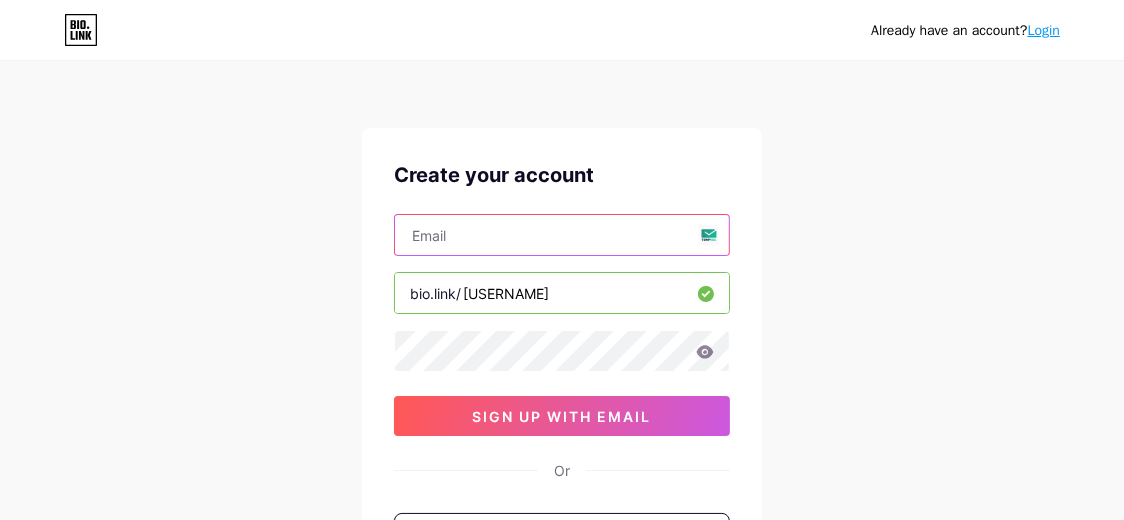 type on "[EMAIL]" 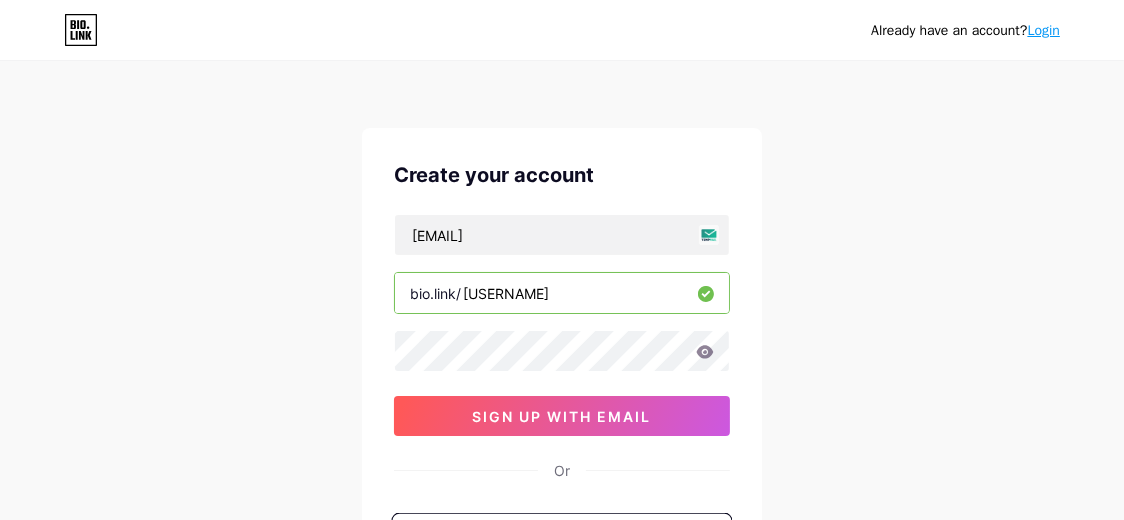 scroll, scrollTop: 244, scrollLeft: 0, axis: vertical 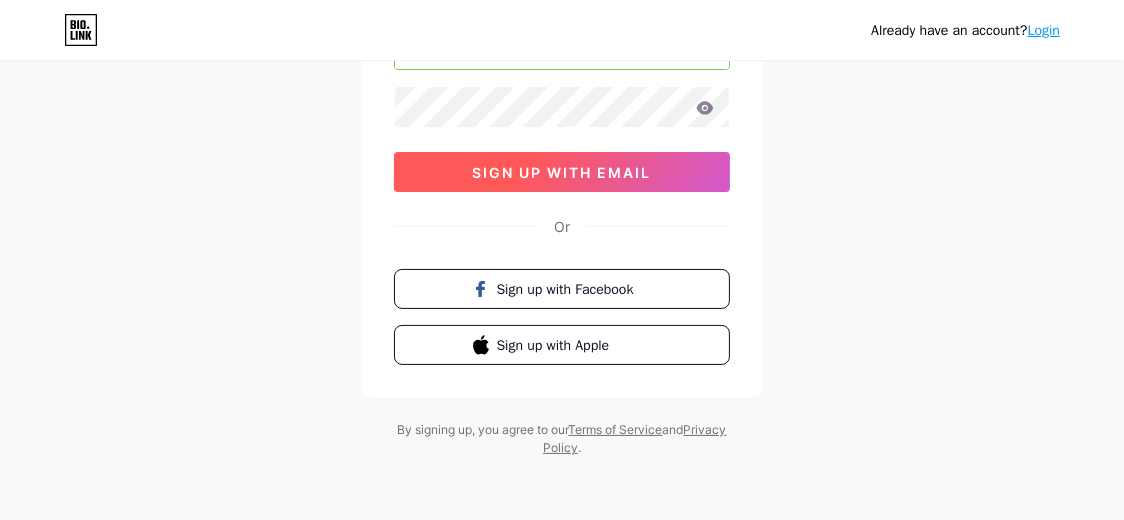 click on "sign up with email" at bounding box center (562, 172) 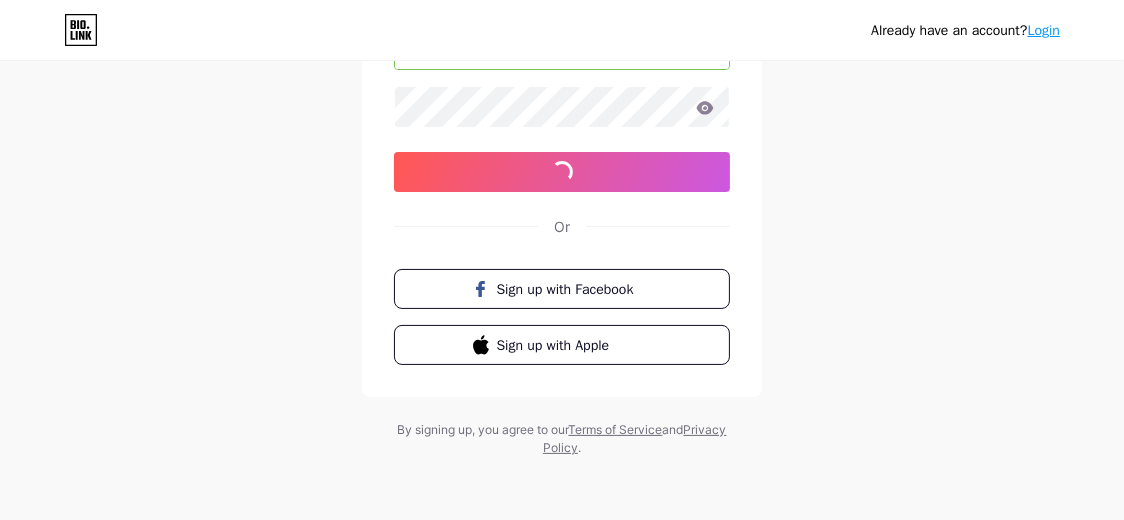 scroll, scrollTop: 0, scrollLeft: 0, axis: both 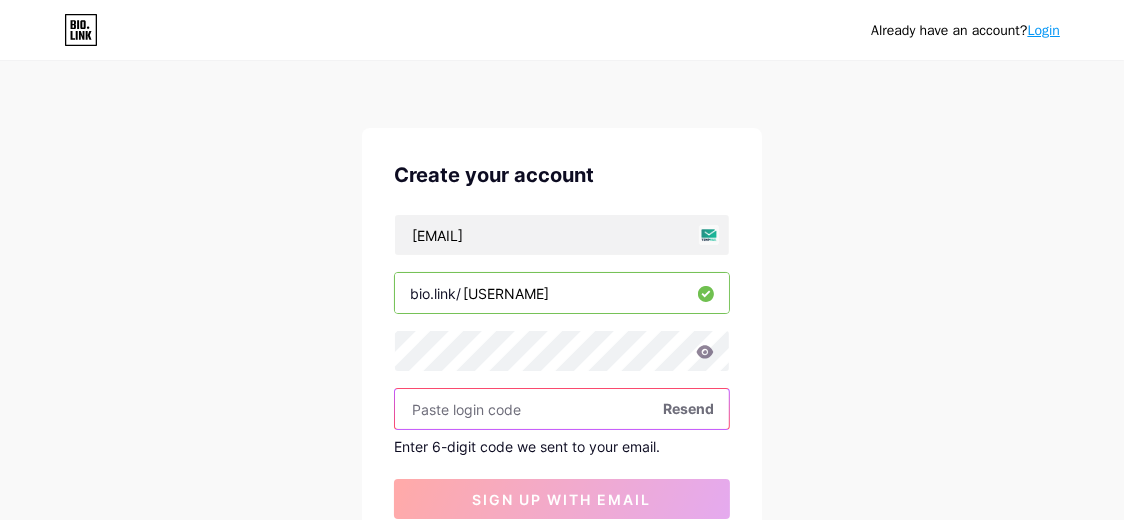 paste on "214263" 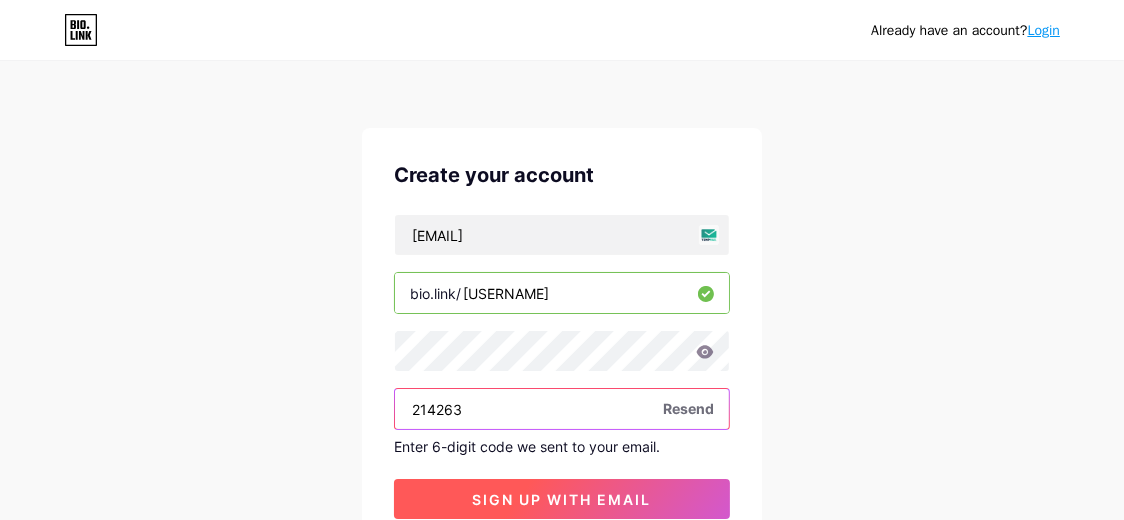 type on "214263" 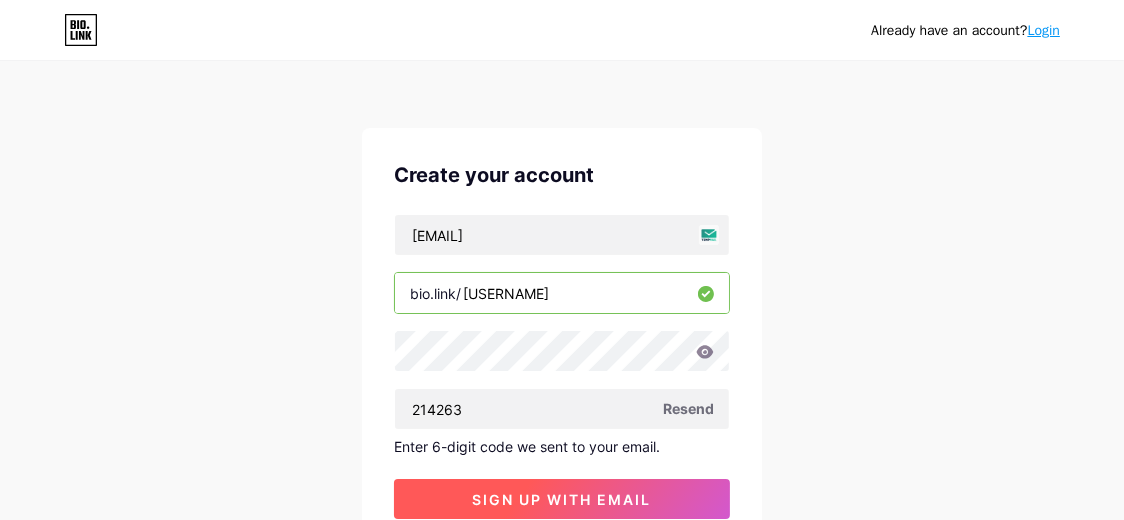 click on "sign up with email" at bounding box center (562, 499) 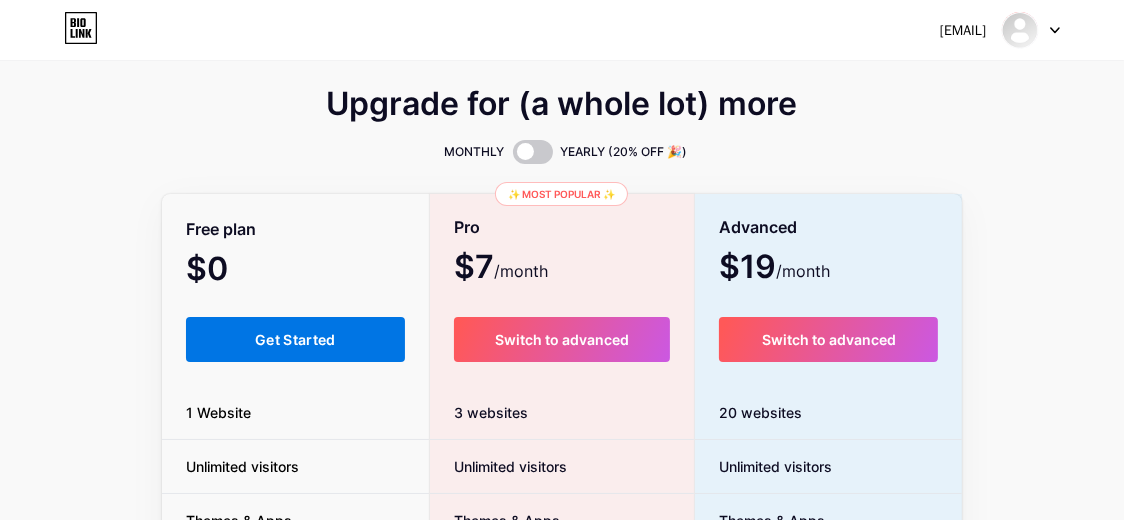 click on "Get Started" at bounding box center (295, 339) 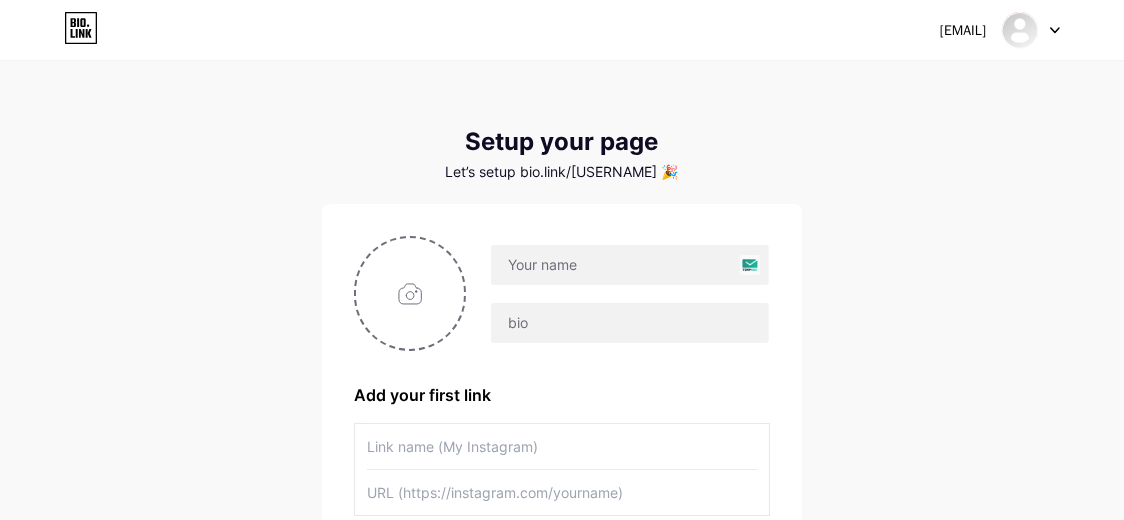 click on "[EMAIL]           Dashboard     Logout   Setup your page   Let’s setup bio.link/[USERNAME] 🎉                       Add your first link
+  Add another link     get started" at bounding box center [562, 356] 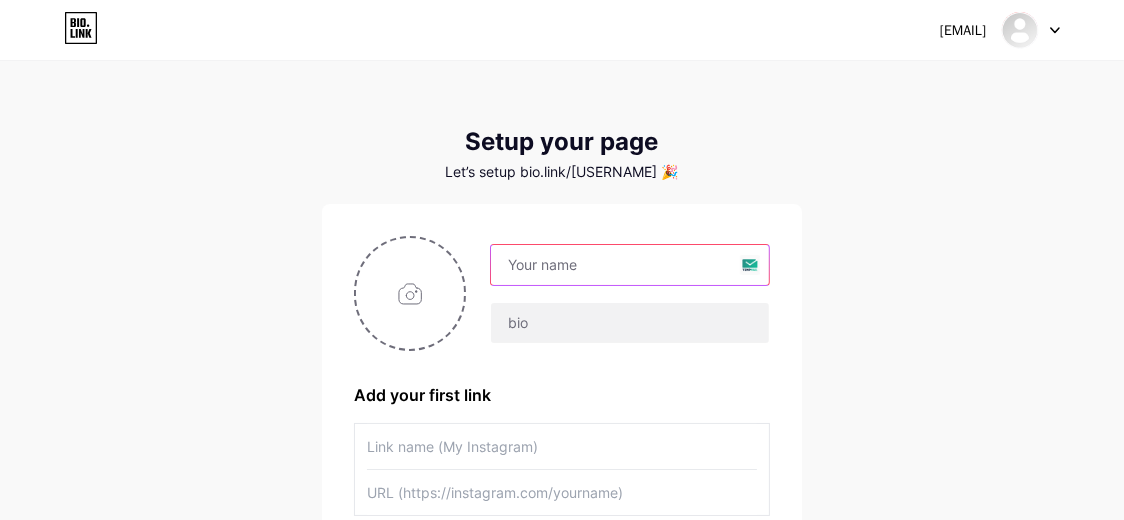 click at bounding box center (630, 265) 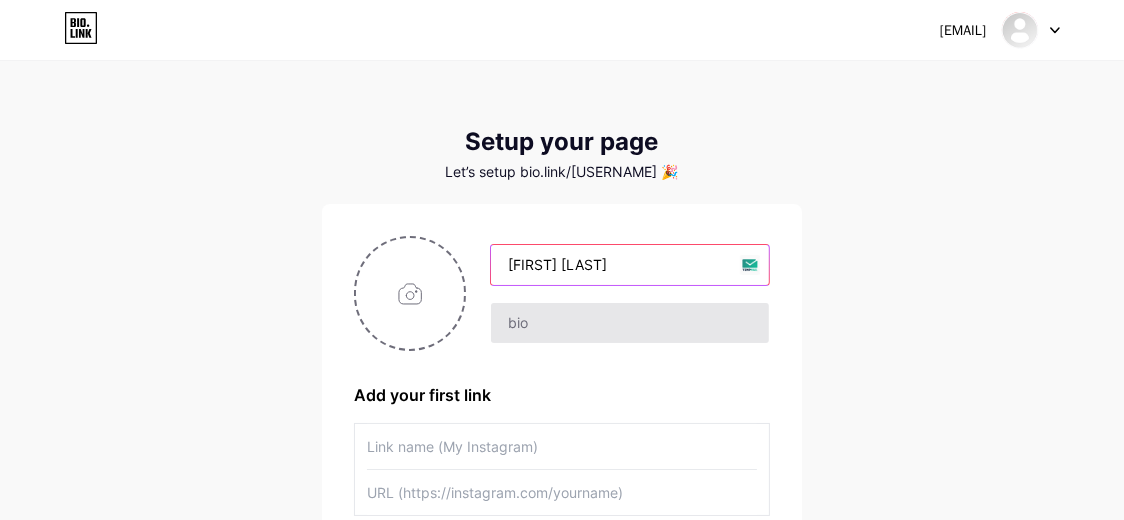 type on "[FIRST] [LAST]" 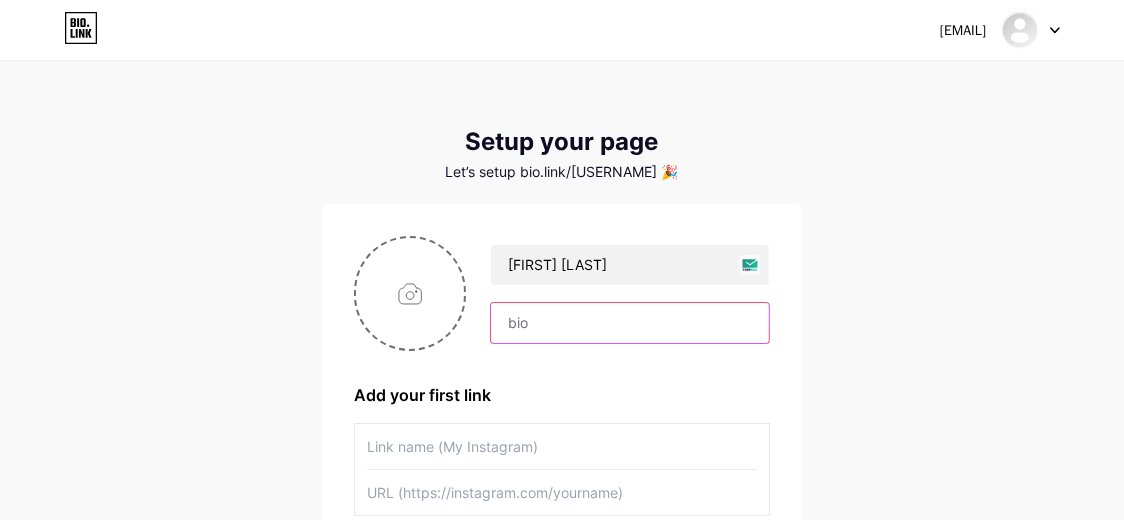 click at bounding box center (630, 323) 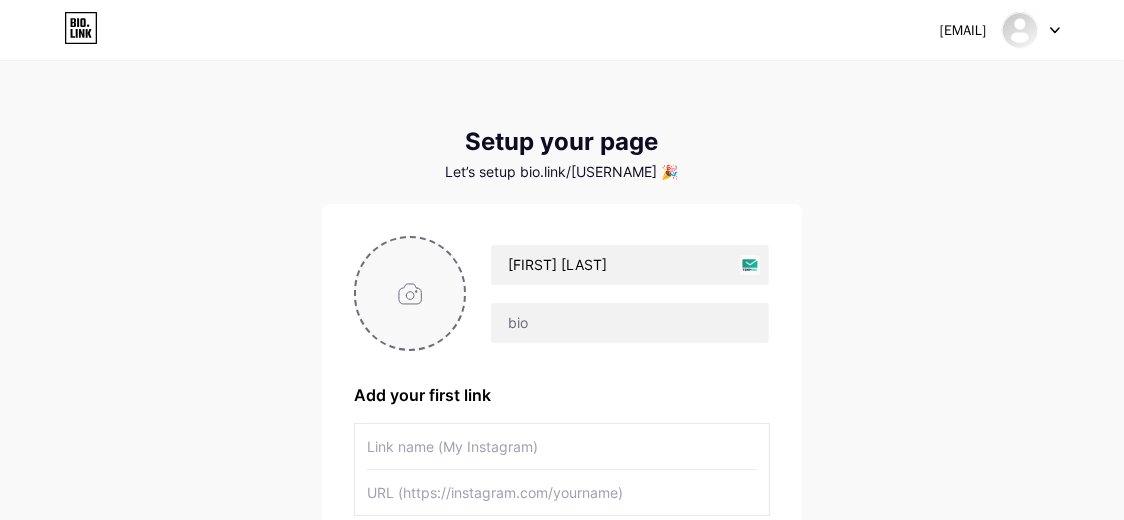 click at bounding box center (410, 293) 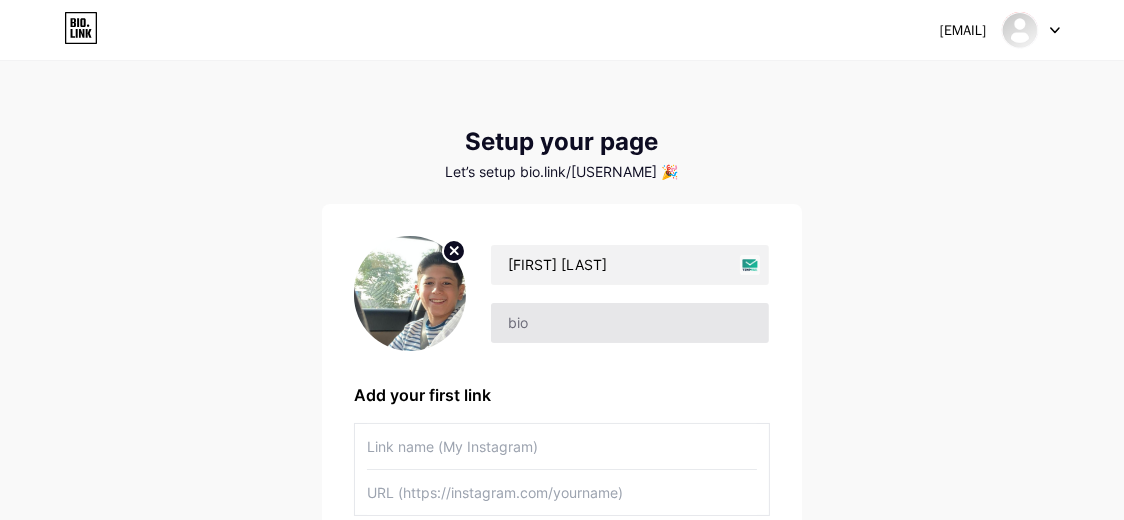 scroll, scrollTop: 199, scrollLeft: 0, axis: vertical 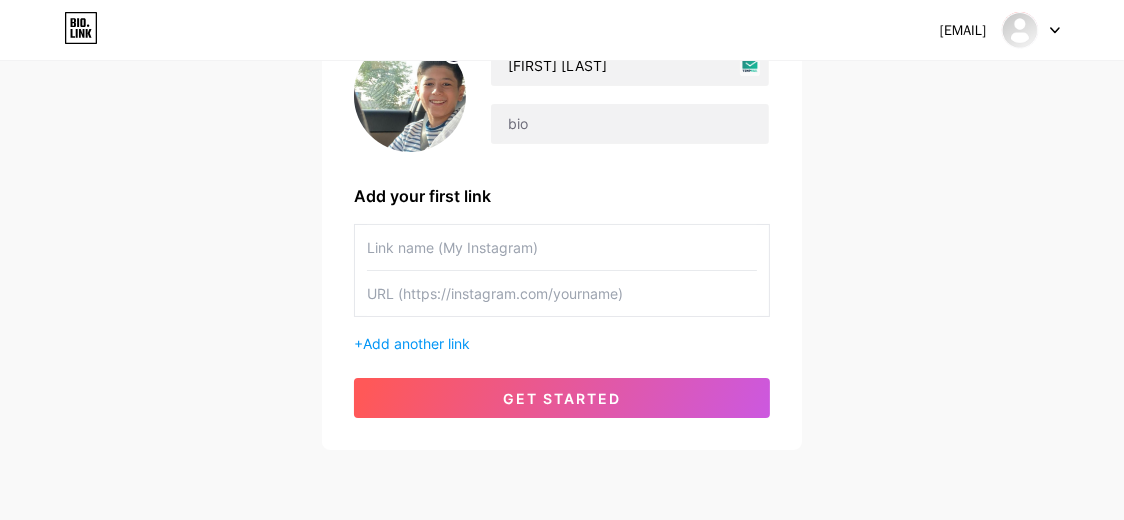 click at bounding box center (562, 247) 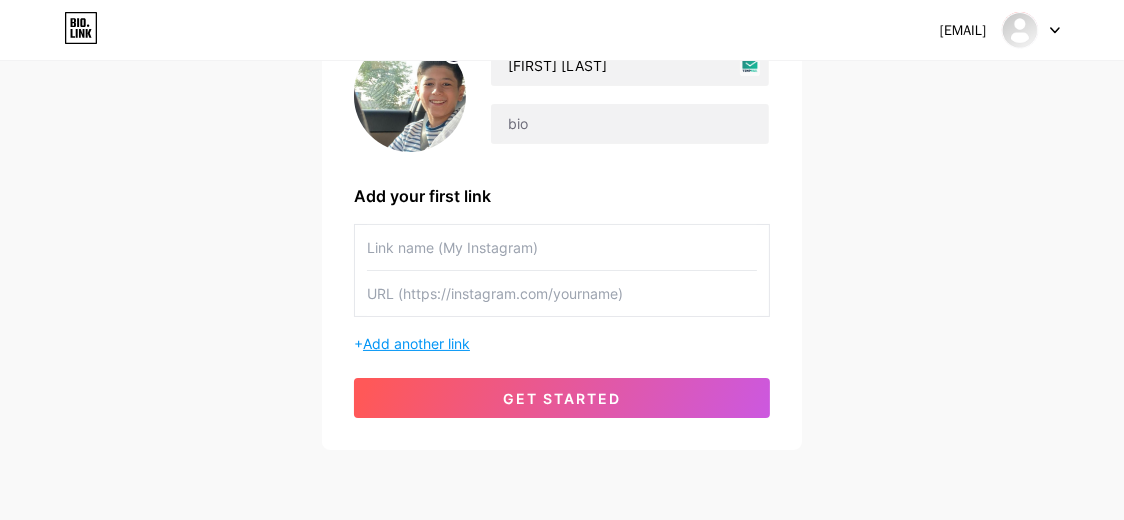 click on "Add another link" at bounding box center (416, 343) 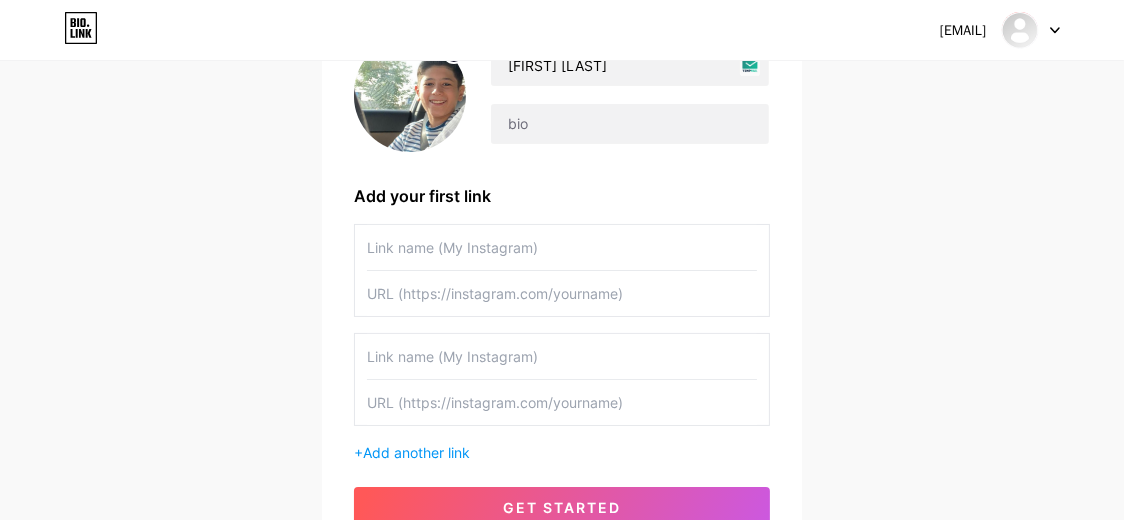 drag, startPoint x: 533, startPoint y: 297, endPoint x: 534, endPoint y: 280, distance: 17.029387 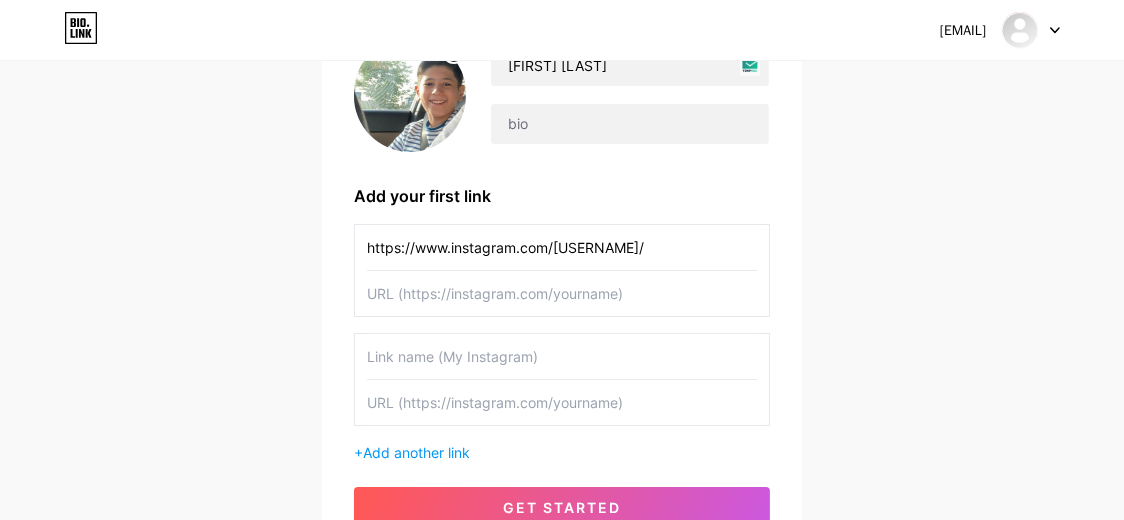 type on "https://www.instagram.com/[USERNAME]/" 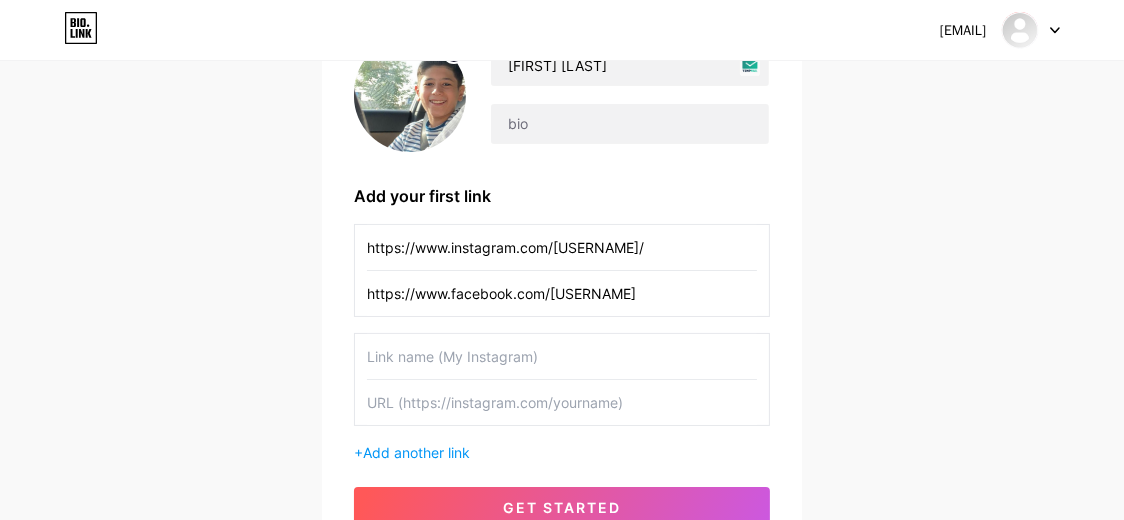 type on "https://www.facebook.com/[USERNAME]" 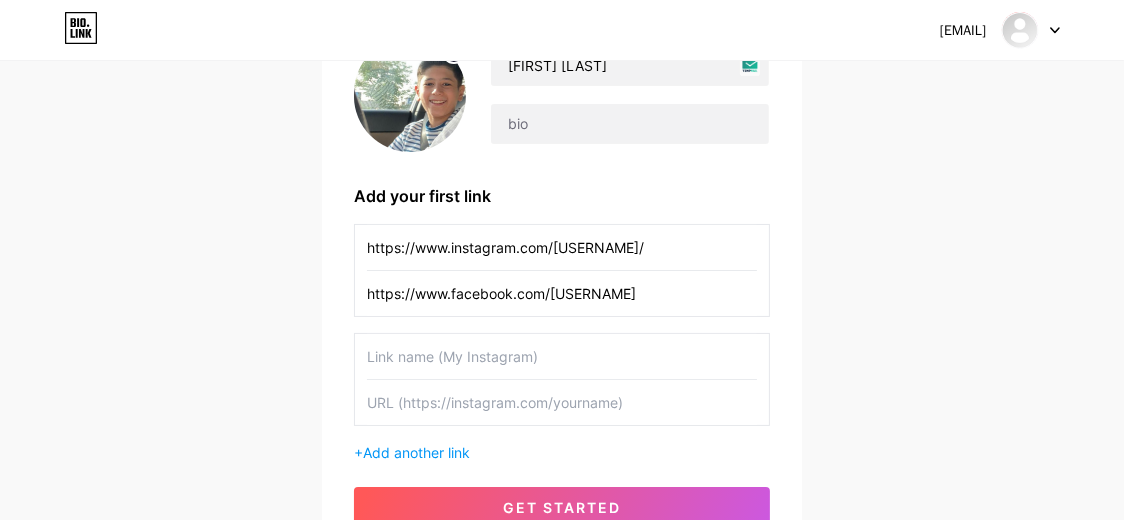 click at bounding box center (562, 356) 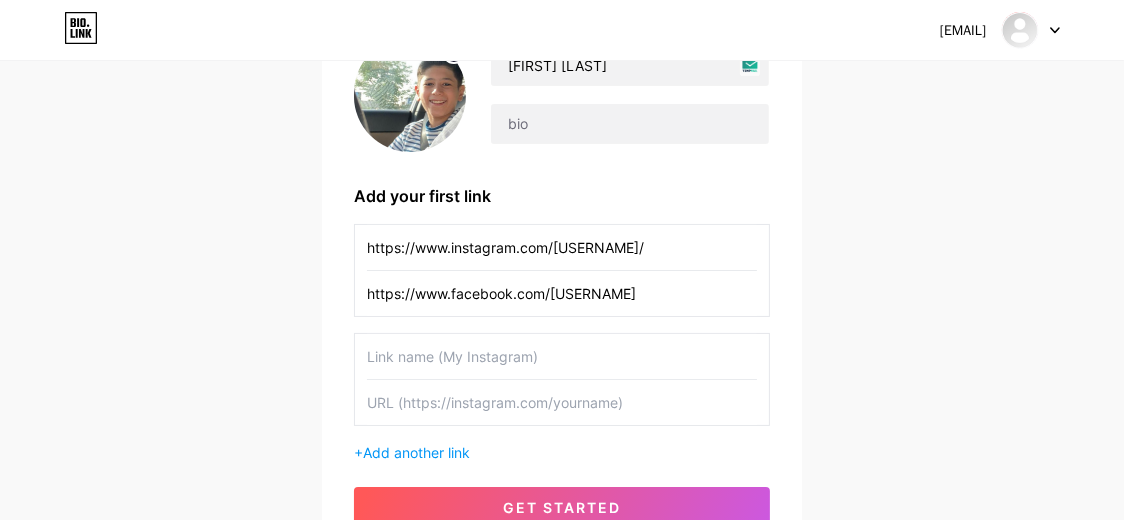 paste on "https://www.tiktok.com/@[USERNAME]" 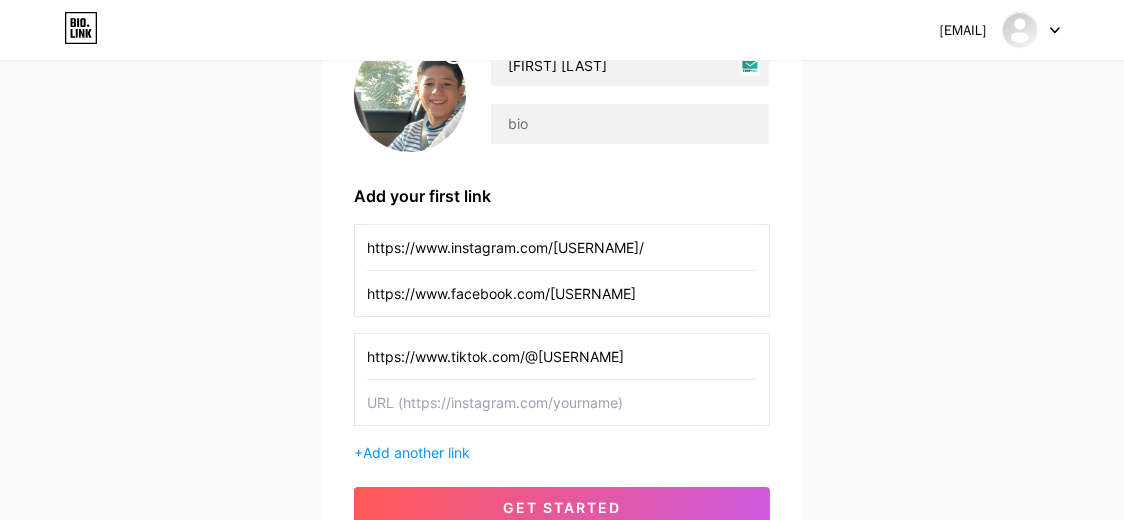 type on "https://www.tiktok.com/@[USERNAME]" 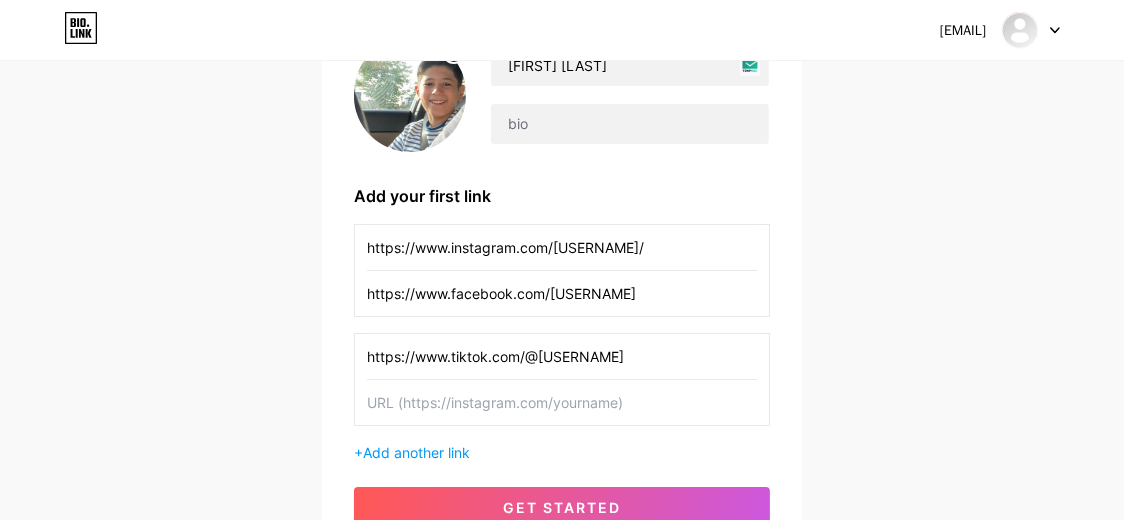 click at bounding box center (562, 402) 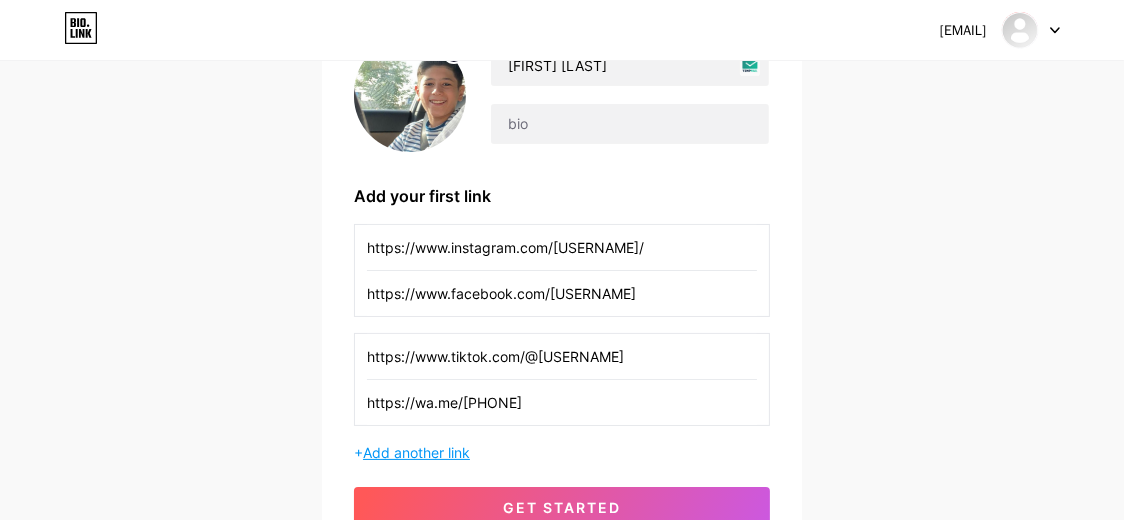 type on "https://wa.me/[PHONE]" 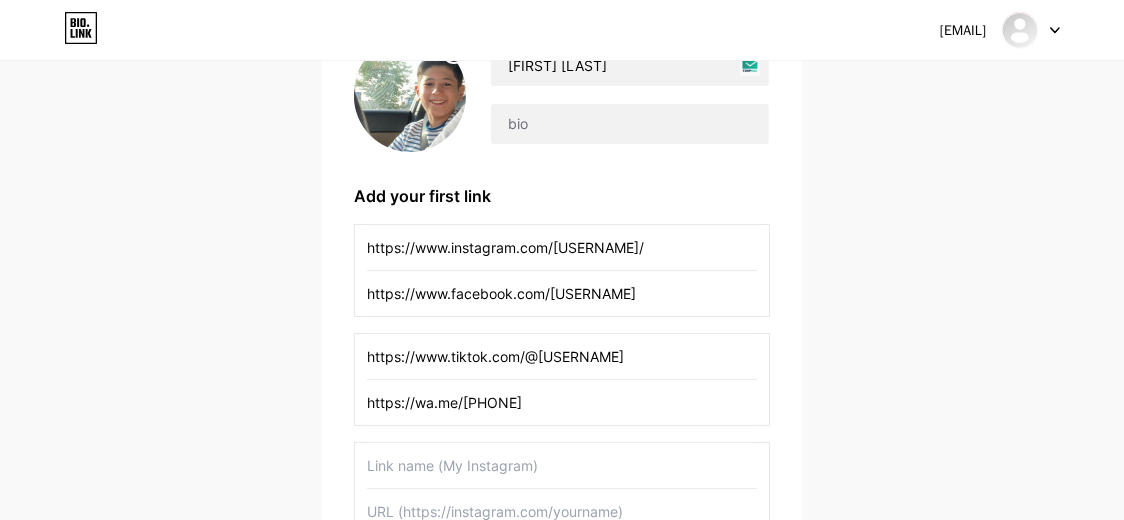 scroll, scrollTop: 399, scrollLeft: 0, axis: vertical 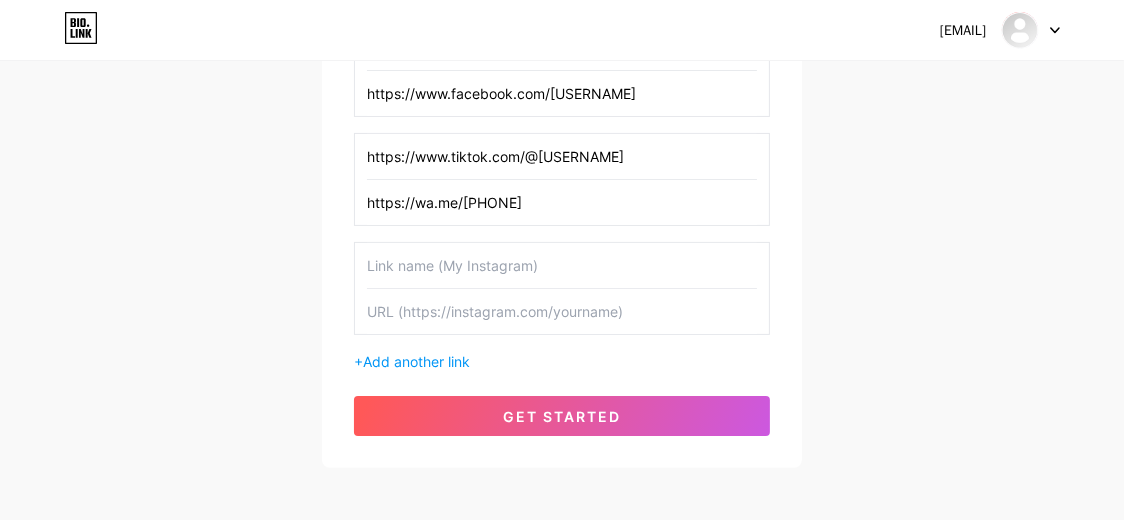 click at bounding box center (562, 311) 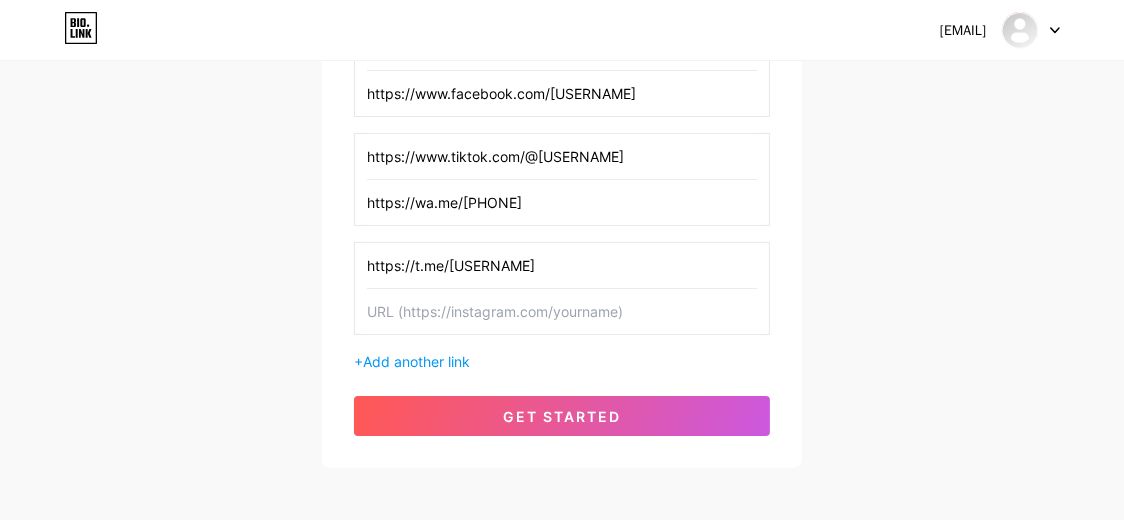 type on "https://t.me/[USERNAME]" 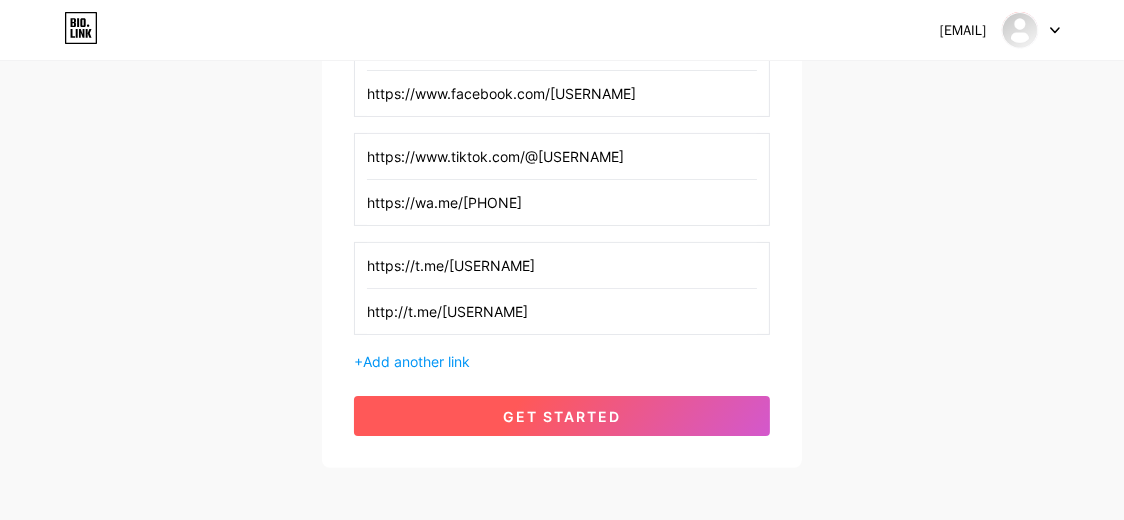 type on "http://t.me/[USERNAME]" 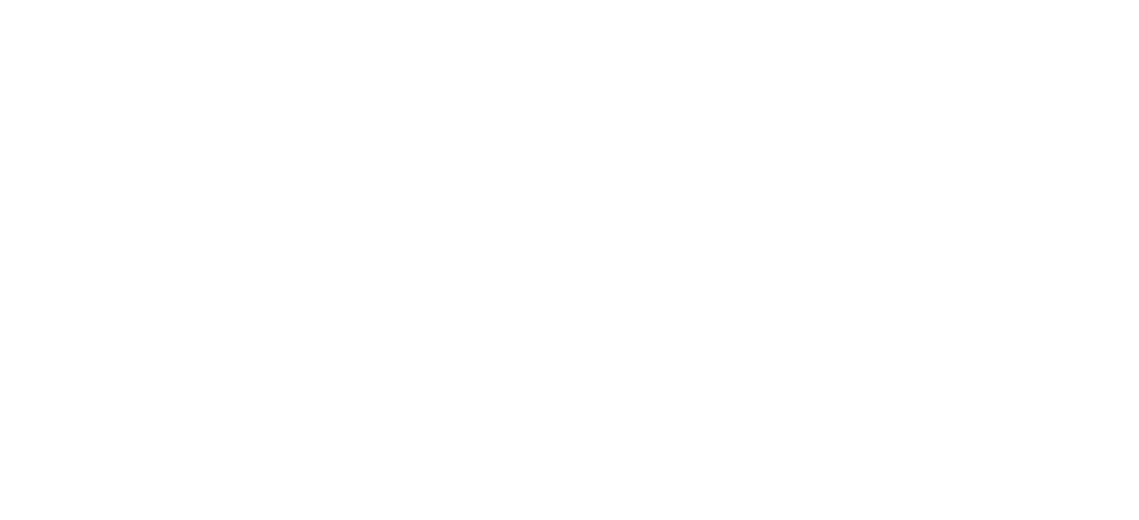 scroll, scrollTop: 0, scrollLeft: 0, axis: both 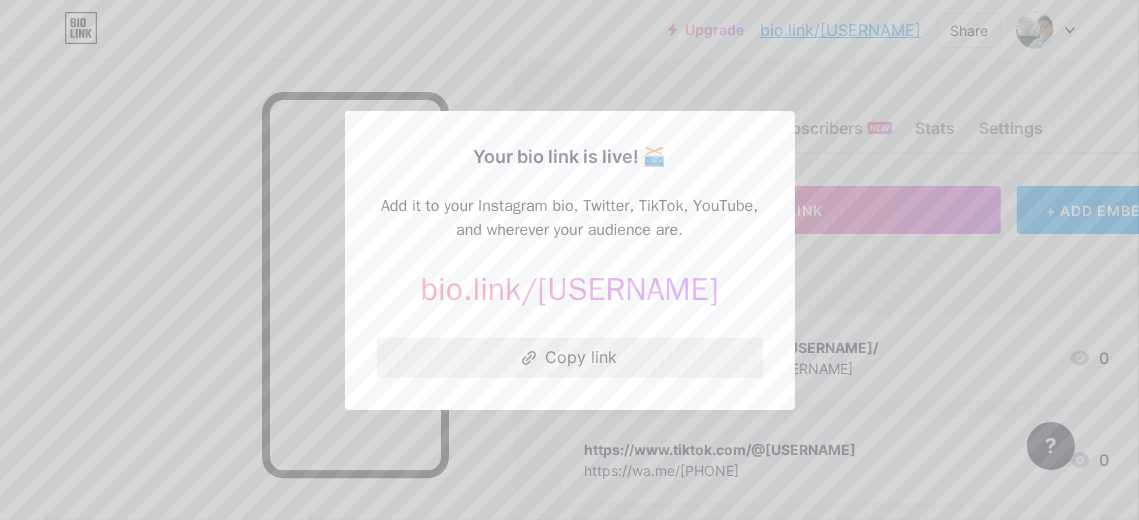 click on "Copy link" at bounding box center (570, 358) 